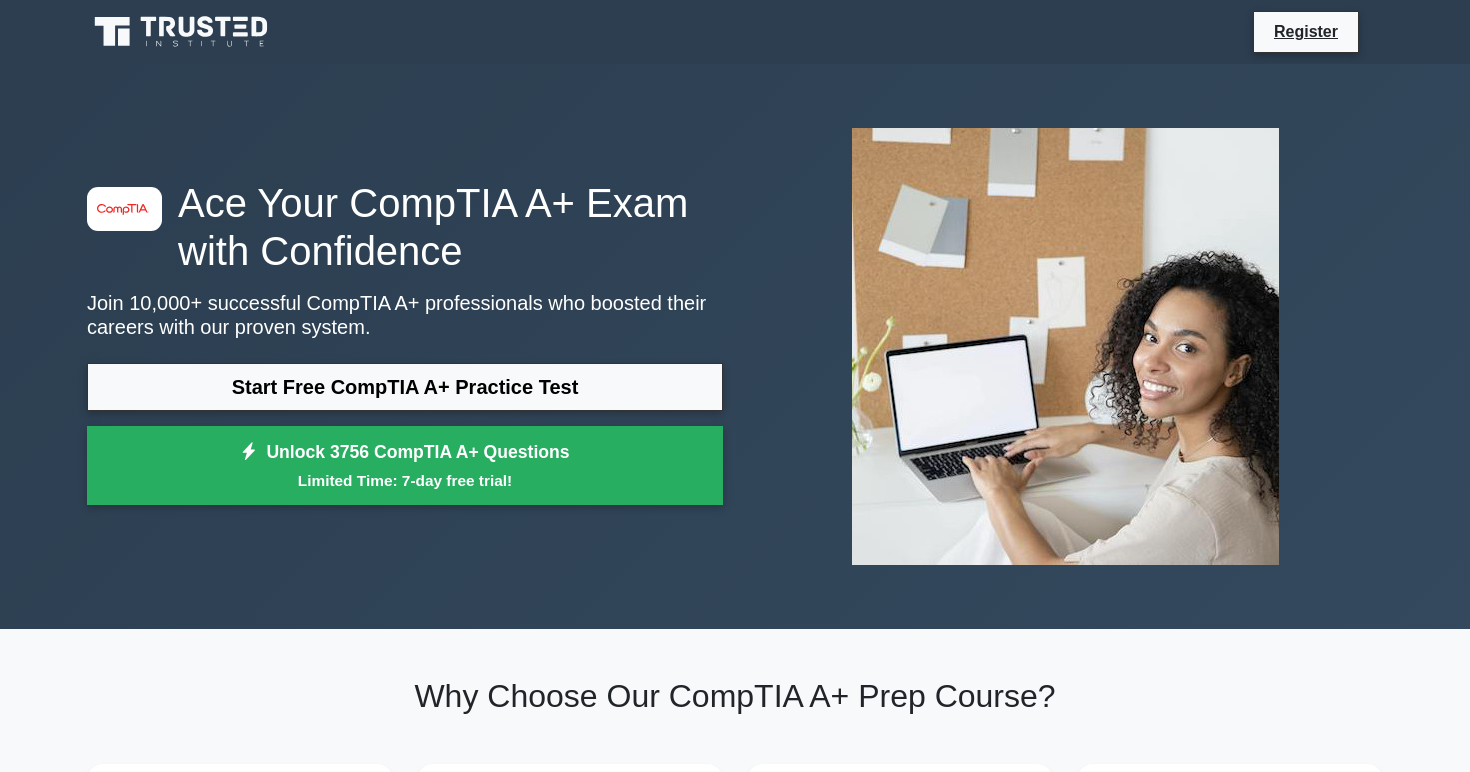 scroll, scrollTop: 0, scrollLeft: 0, axis: both 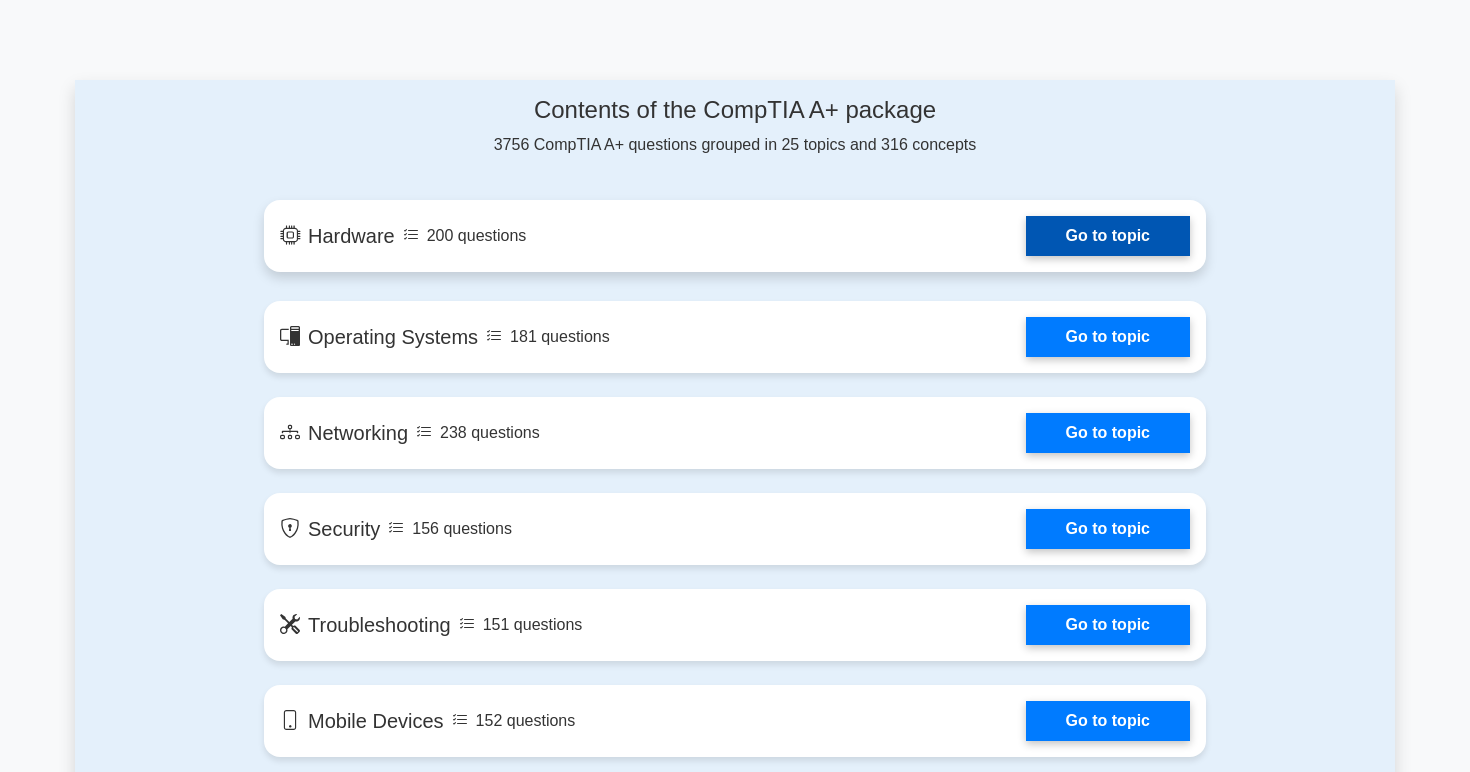 click on "Go to topic" at bounding box center (1108, 236) 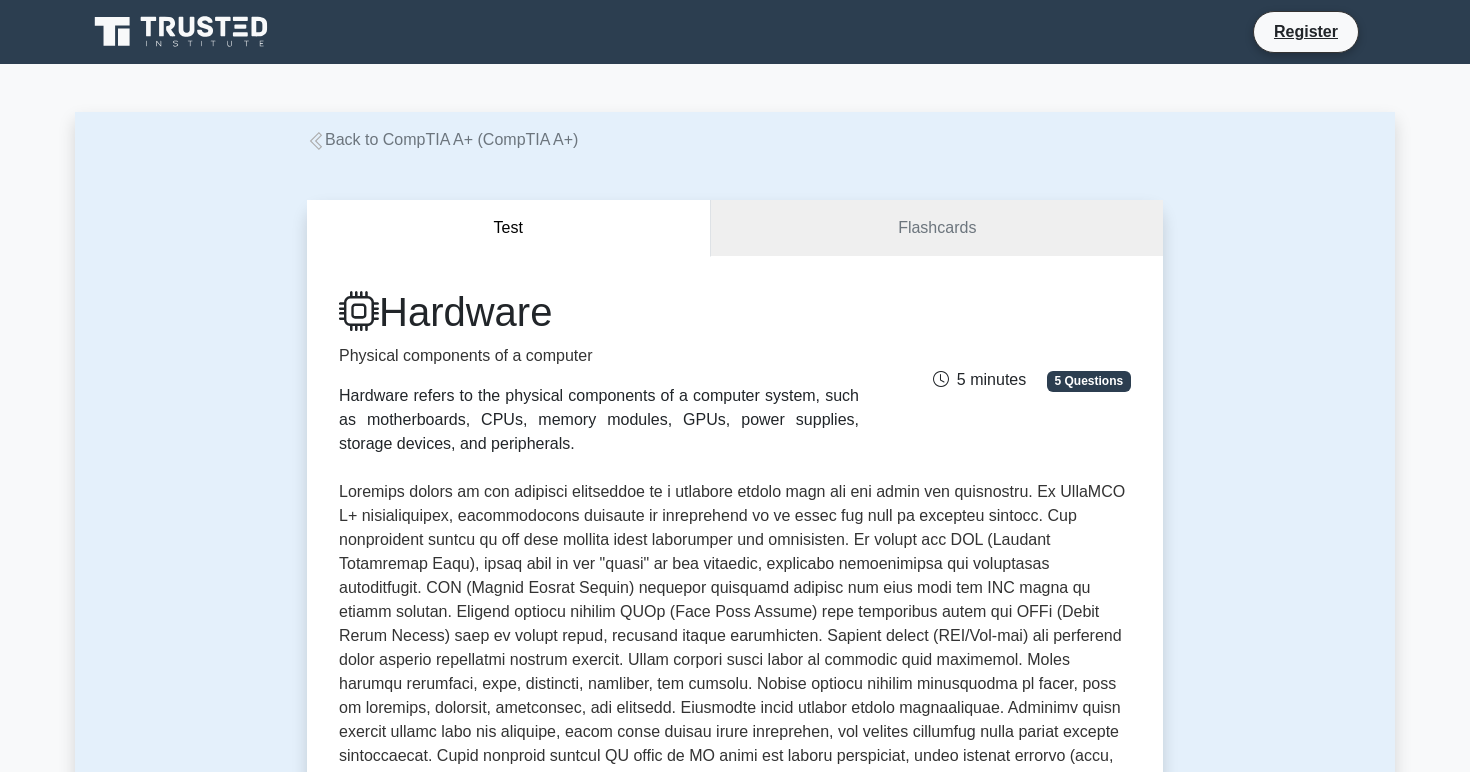 scroll, scrollTop: 780, scrollLeft: 0, axis: vertical 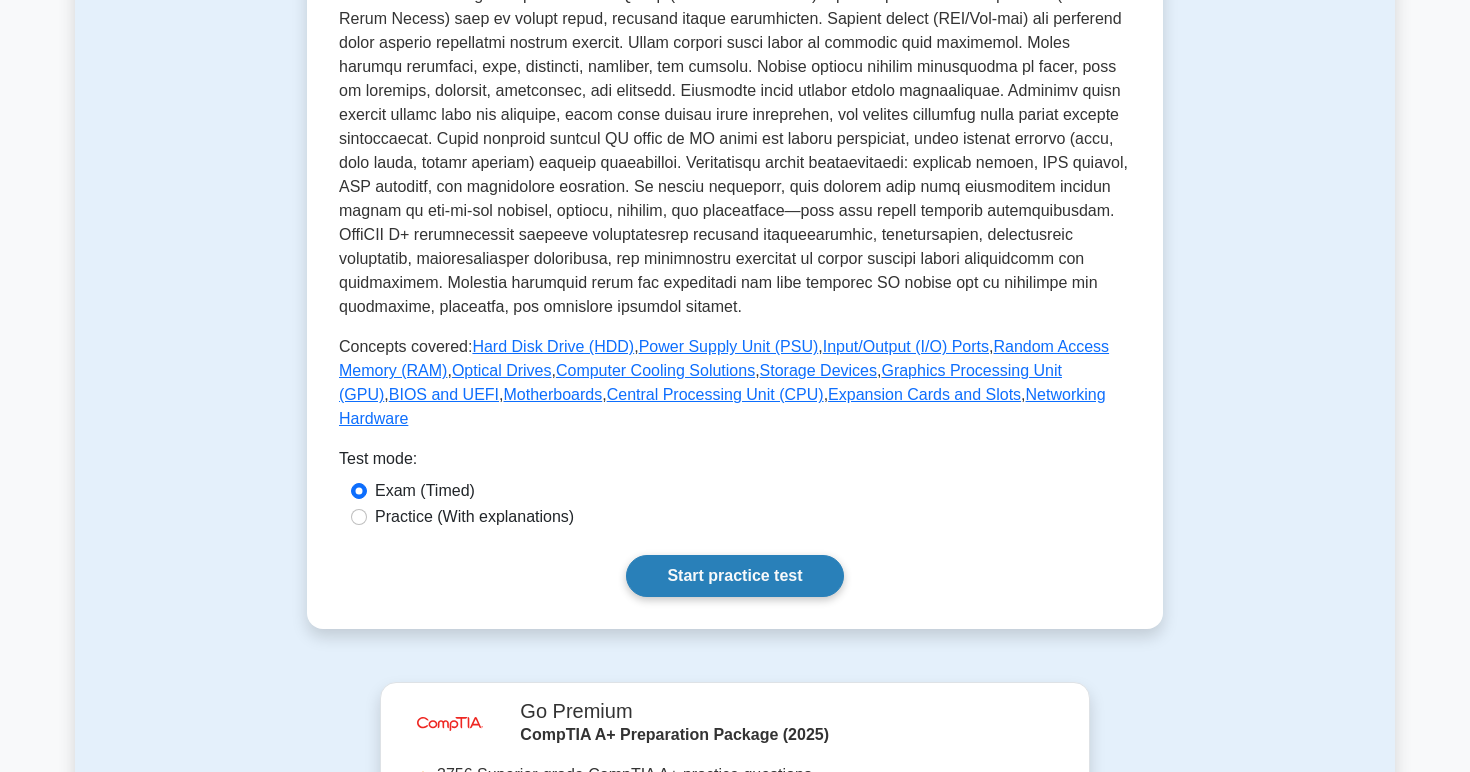 click on "Start practice test" at bounding box center [734, 576] 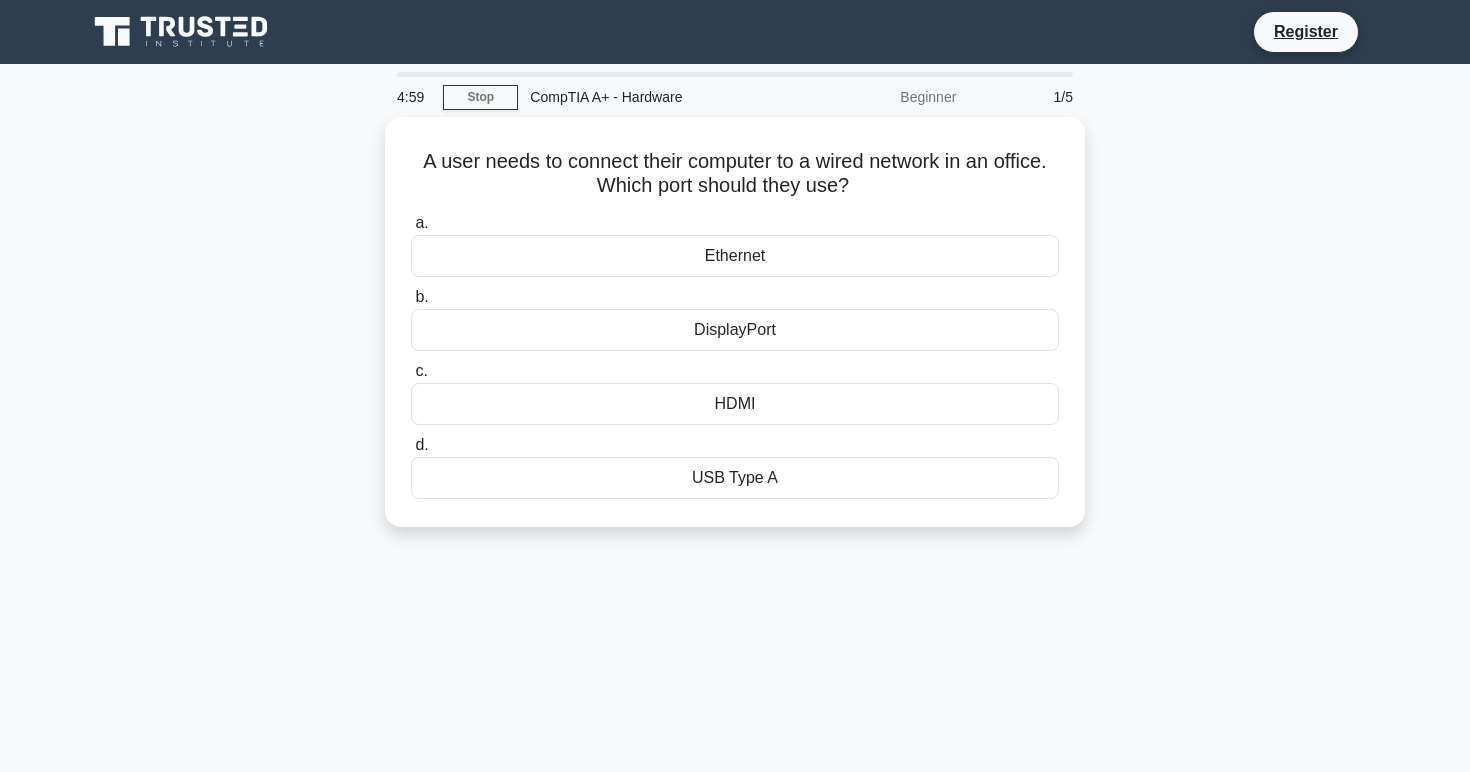 scroll, scrollTop: 0, scrollLeft: 0, axis: both 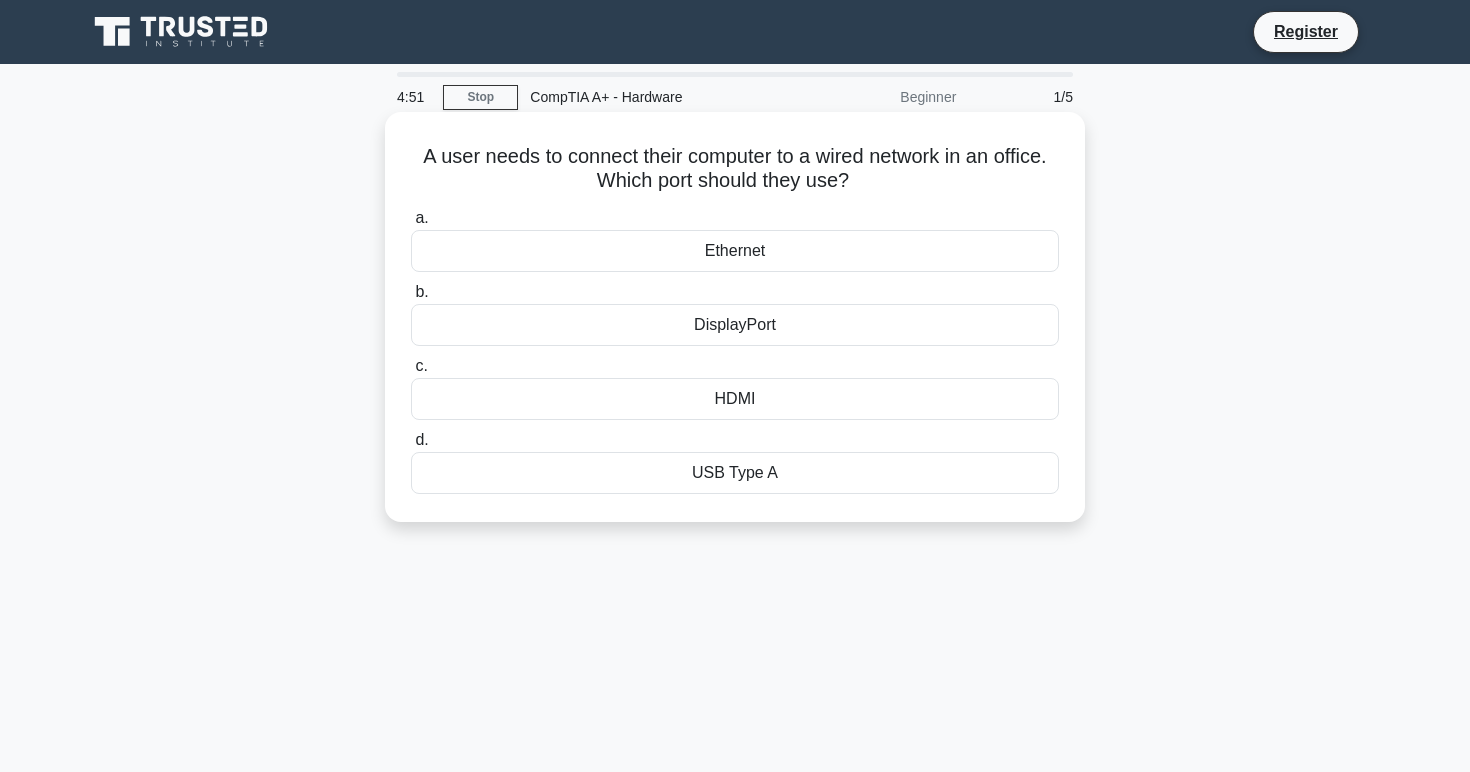 click on "Ethernet" at bounding box center [735, 251] 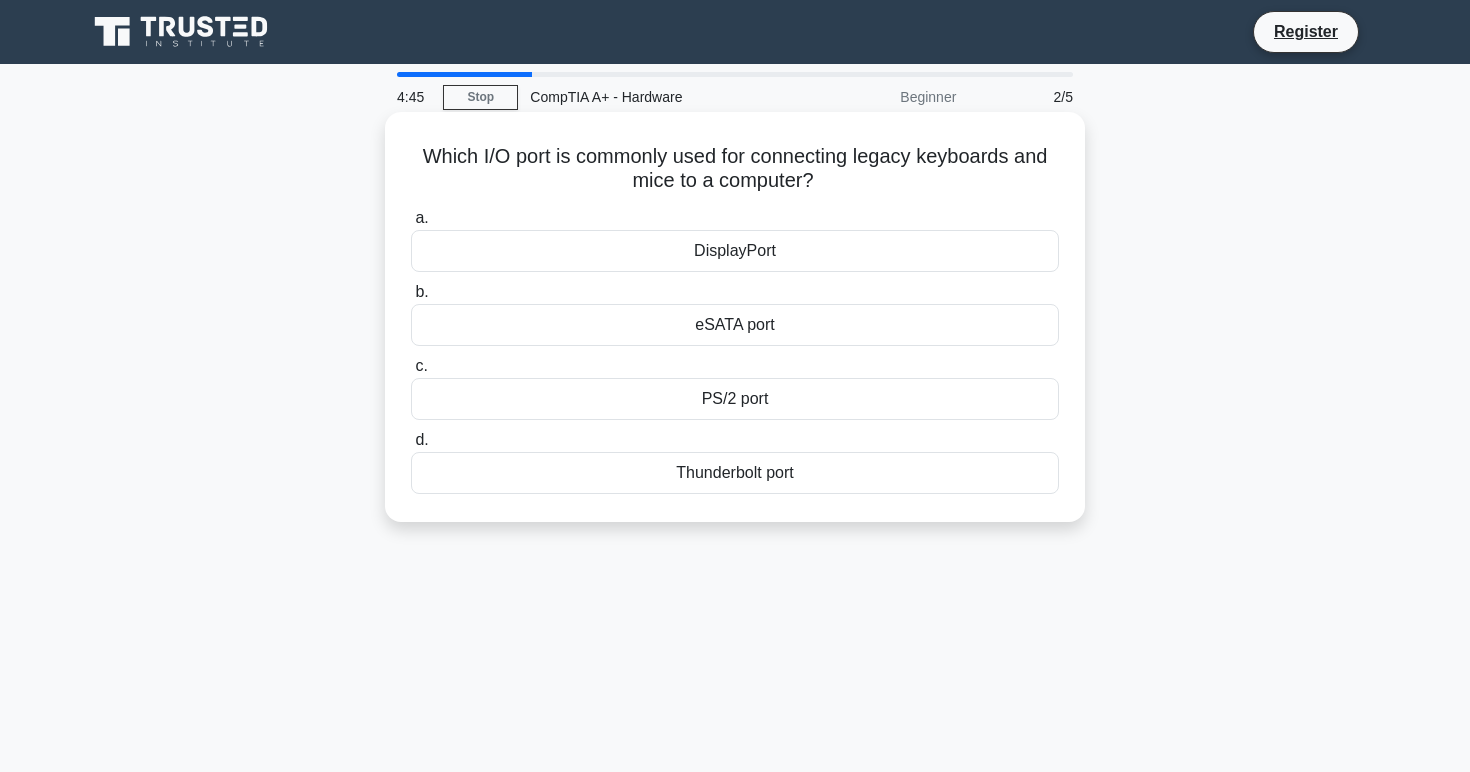 click on "PS/2 port" at bounding box center [735, 399] 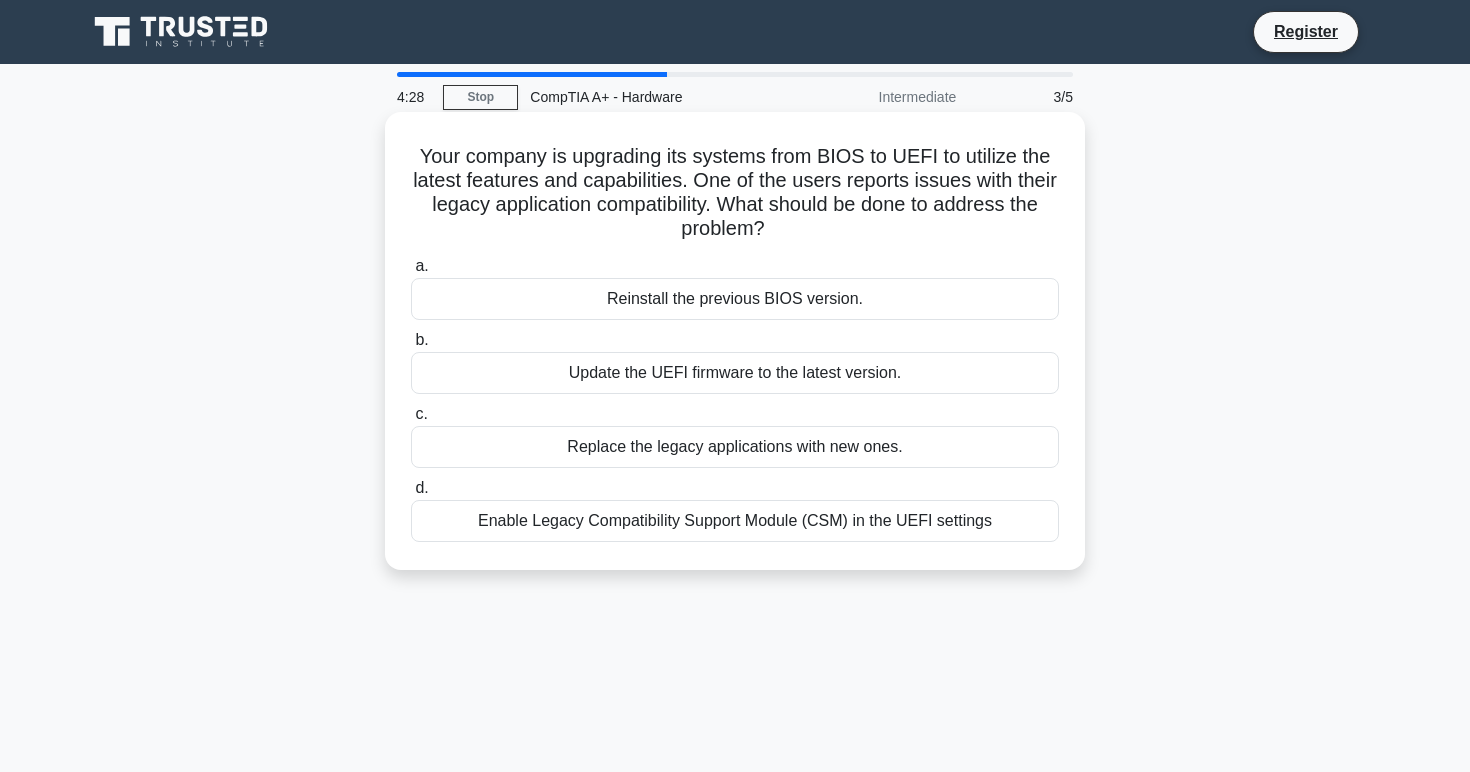 click on "Enable Legacy Compatibility Support Module (CSM) in the UEFI settings" at bounding box center (735, 521) 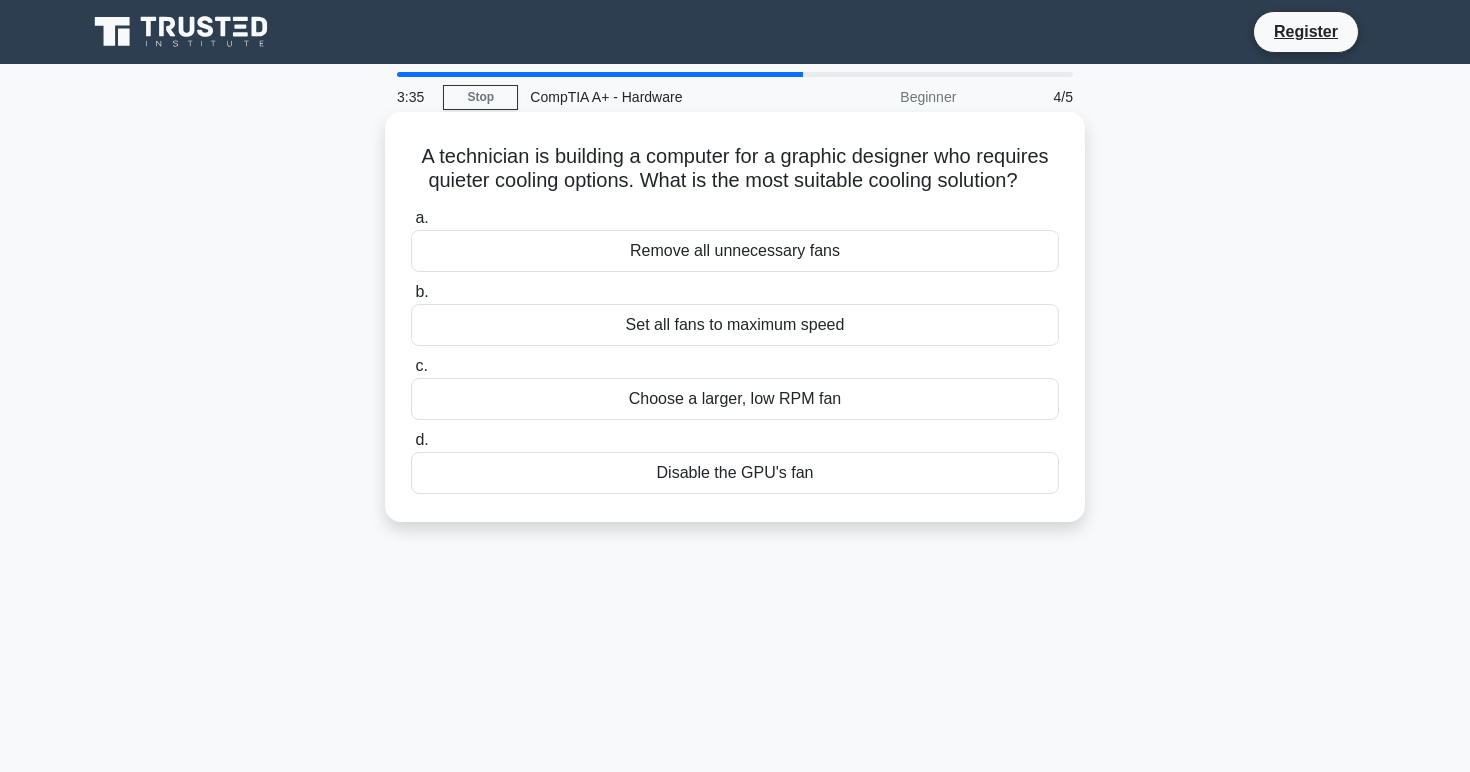click on "Choose a larger, low RPM fan" at bounding box center [735, 399] 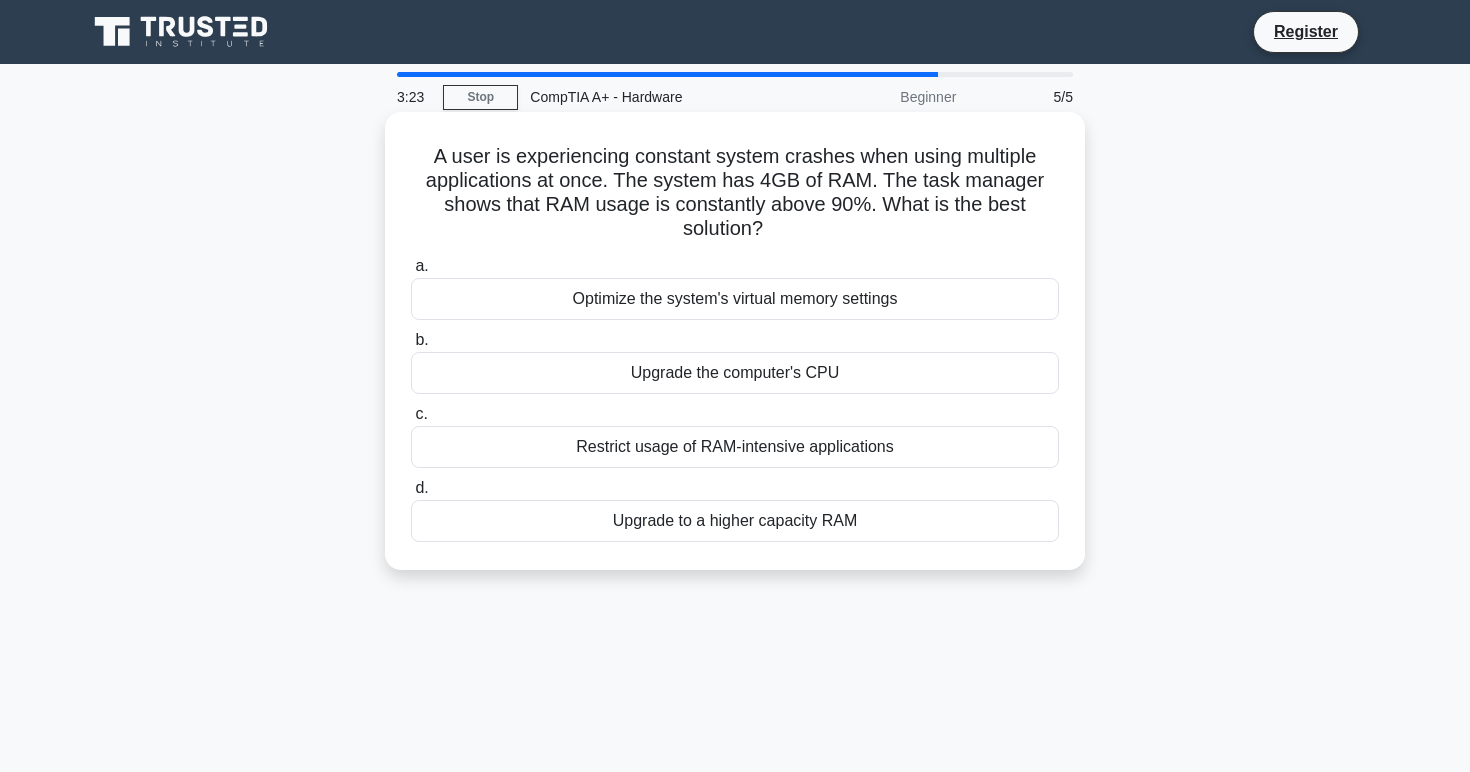 click on "Upgrade to a higher capacity RAM" at bounding box center [735, 521] 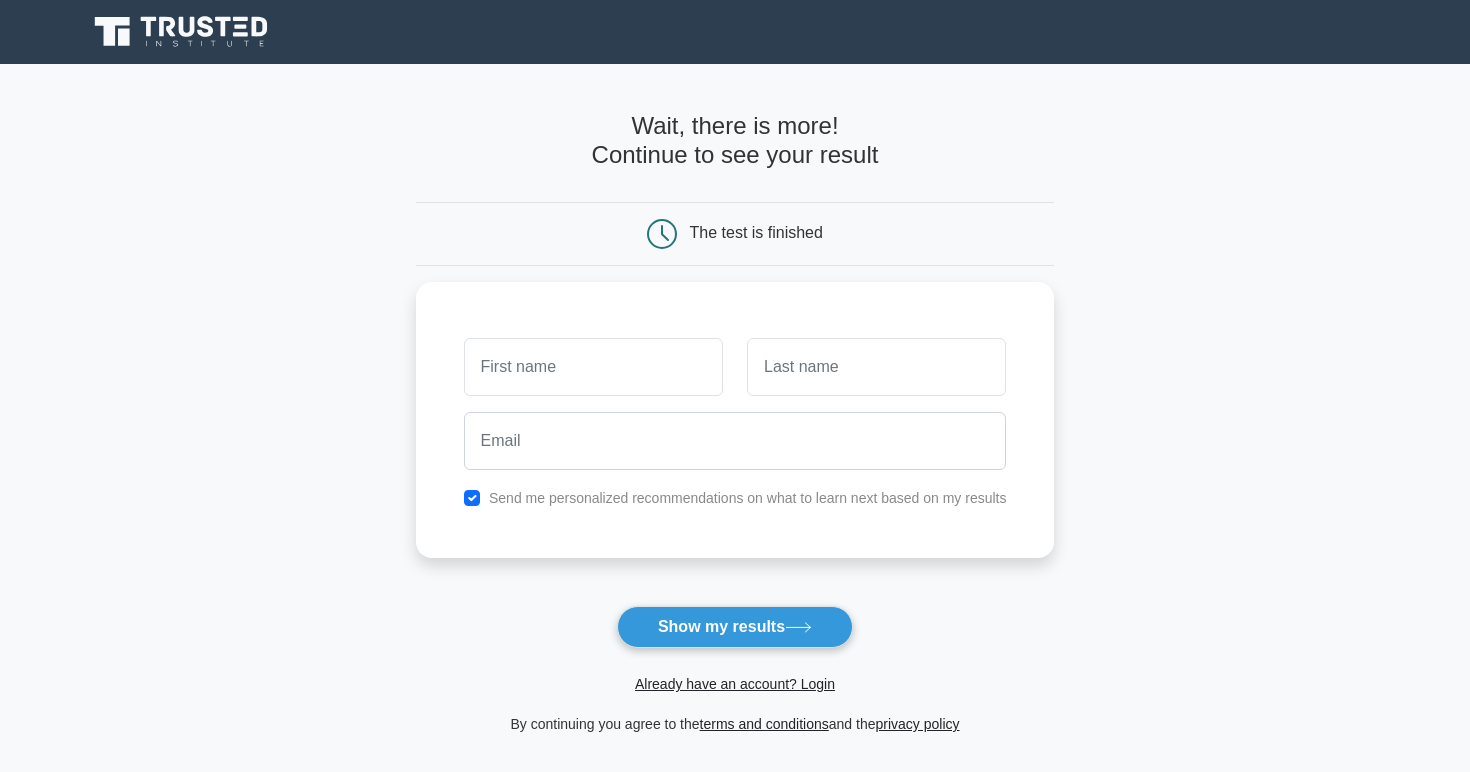 scroll, scrollTop: 0, scrollLeft: 0, axis: both 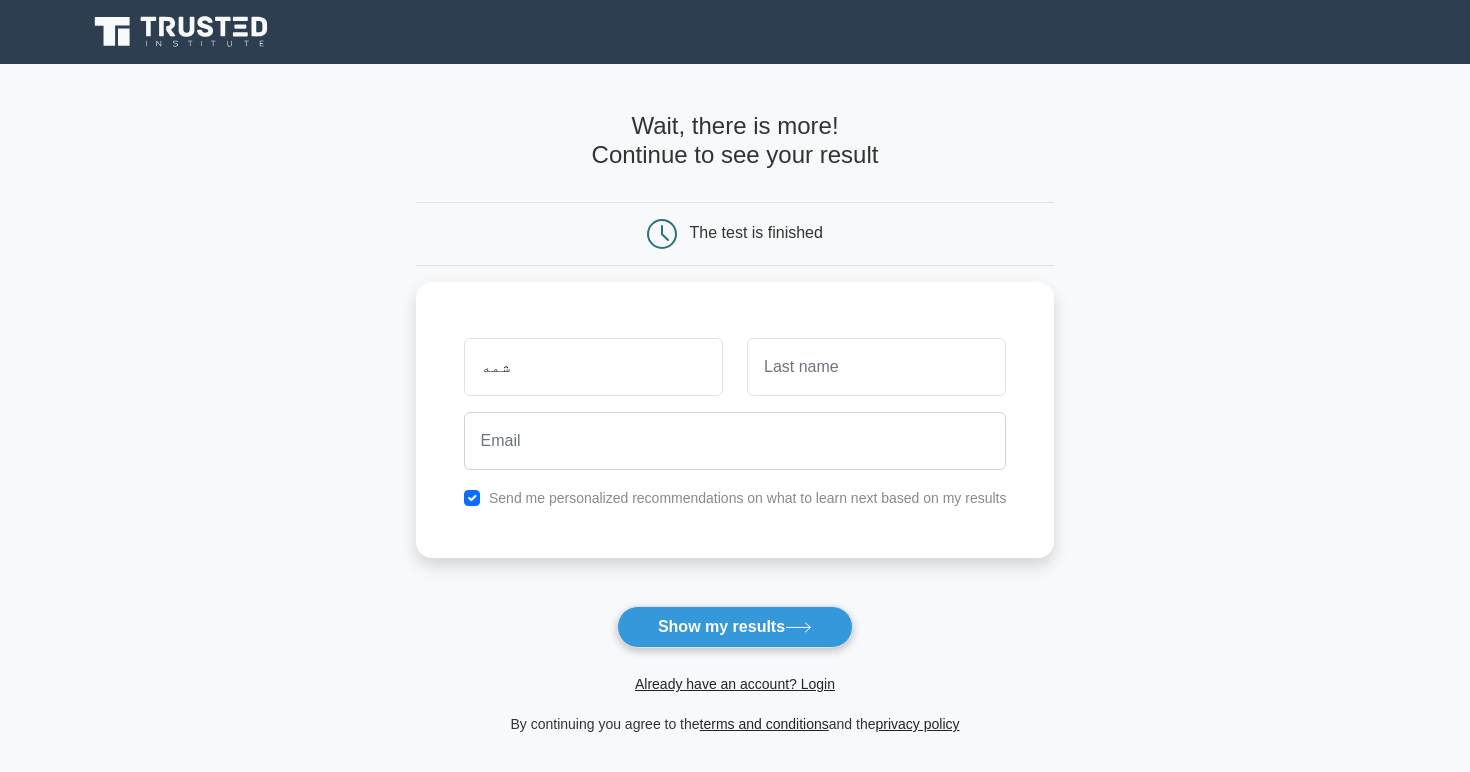 type on "شمه" 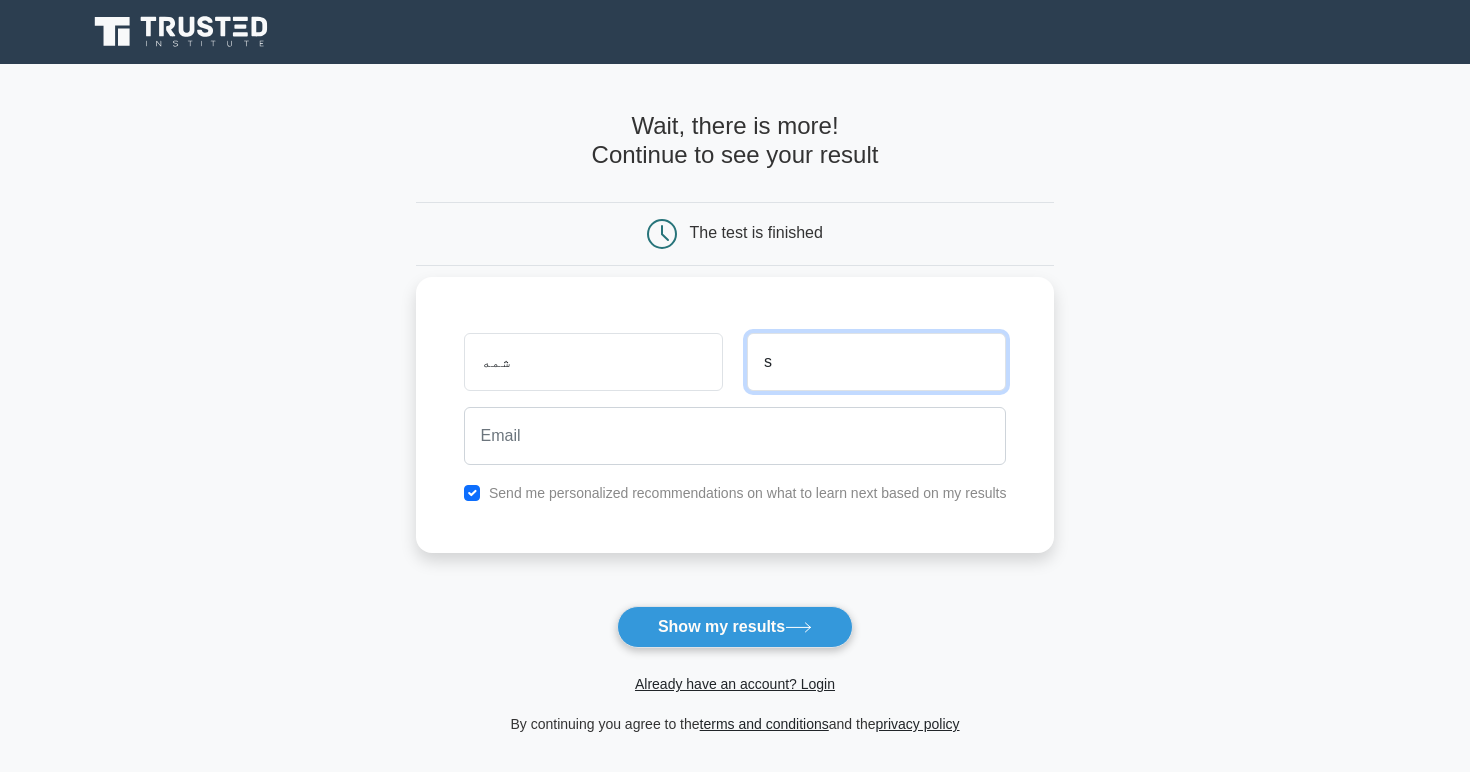 type on "s" 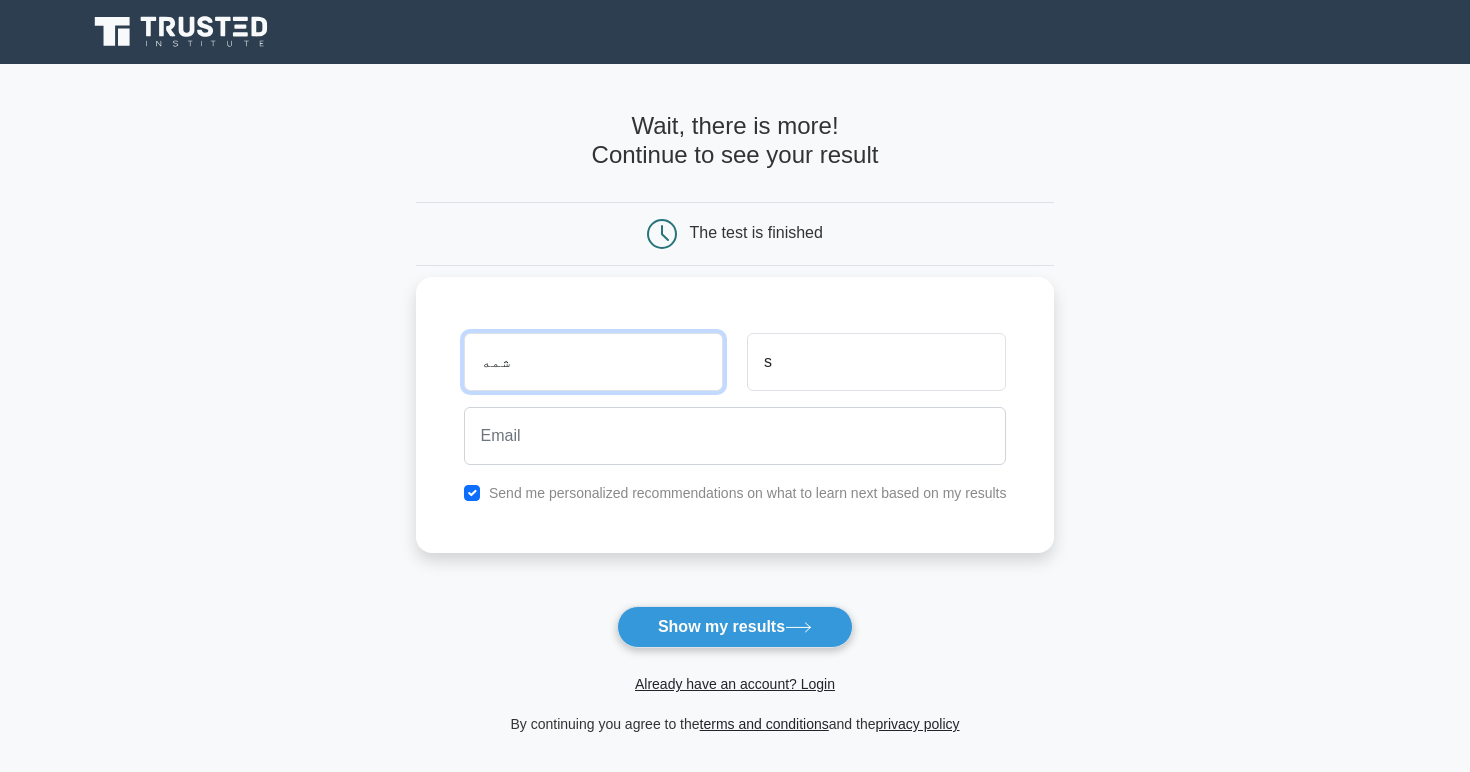 click on "شمه" at bounding box center [593, 362] 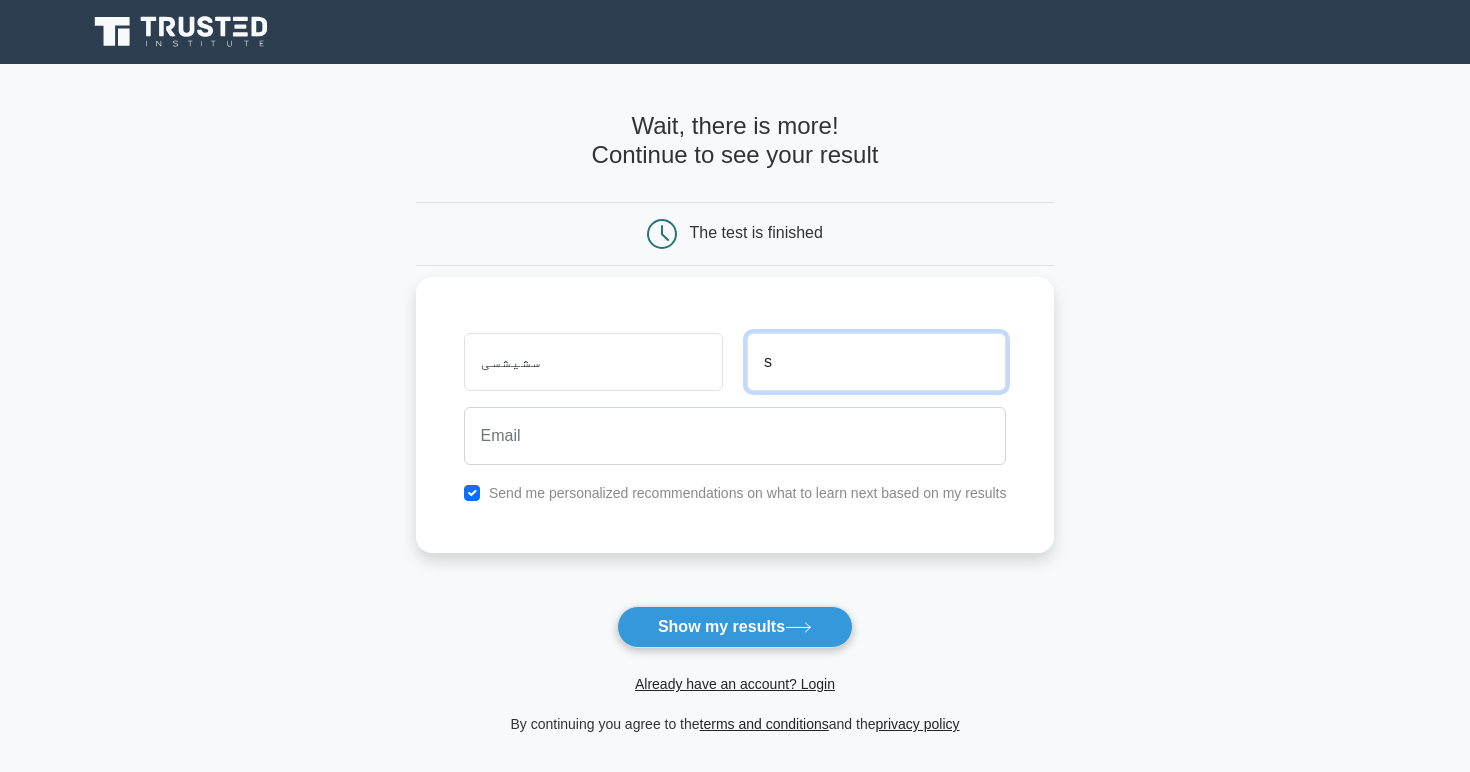 click on "s" at bounding box center (876, 362) 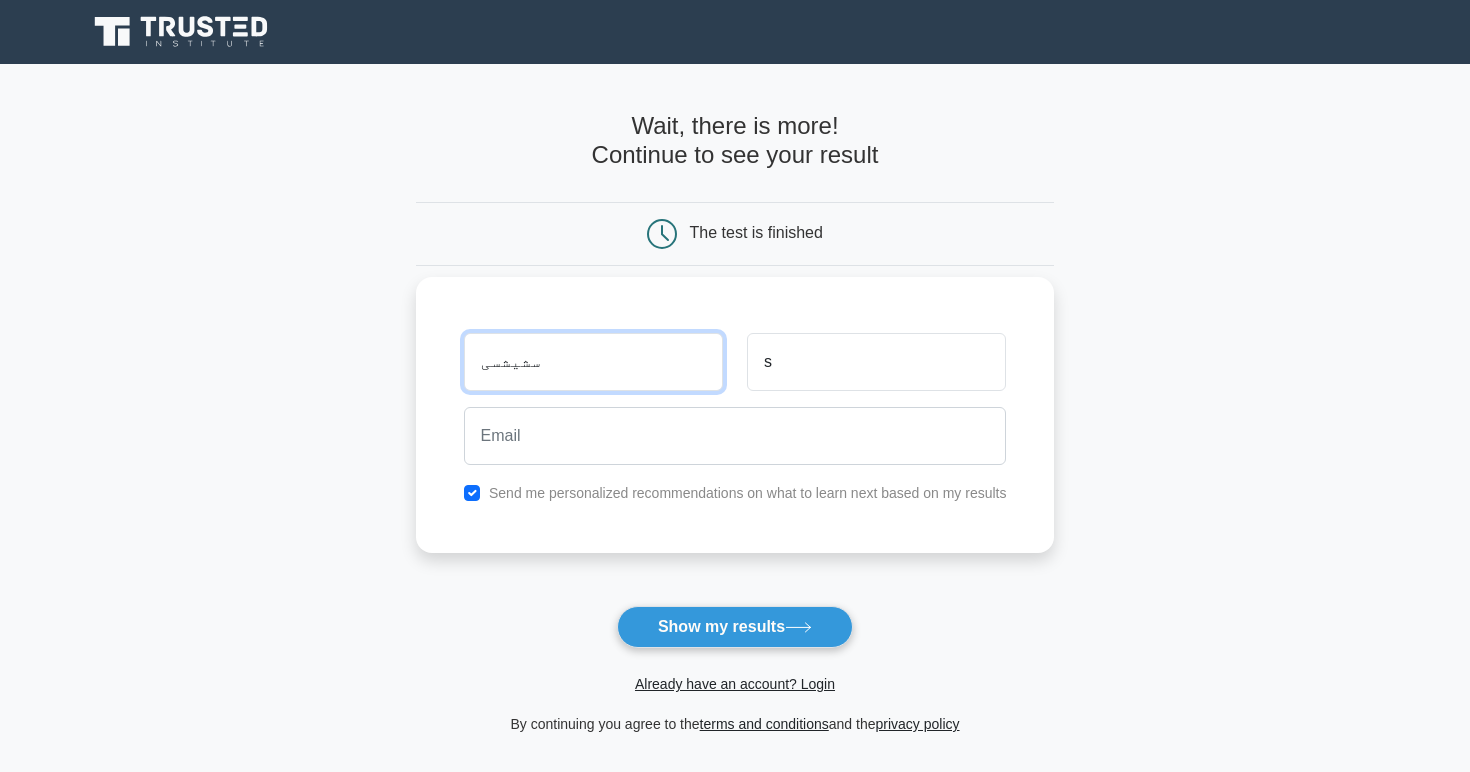 click on "سشیشسی" at bounding box center (593, 362) 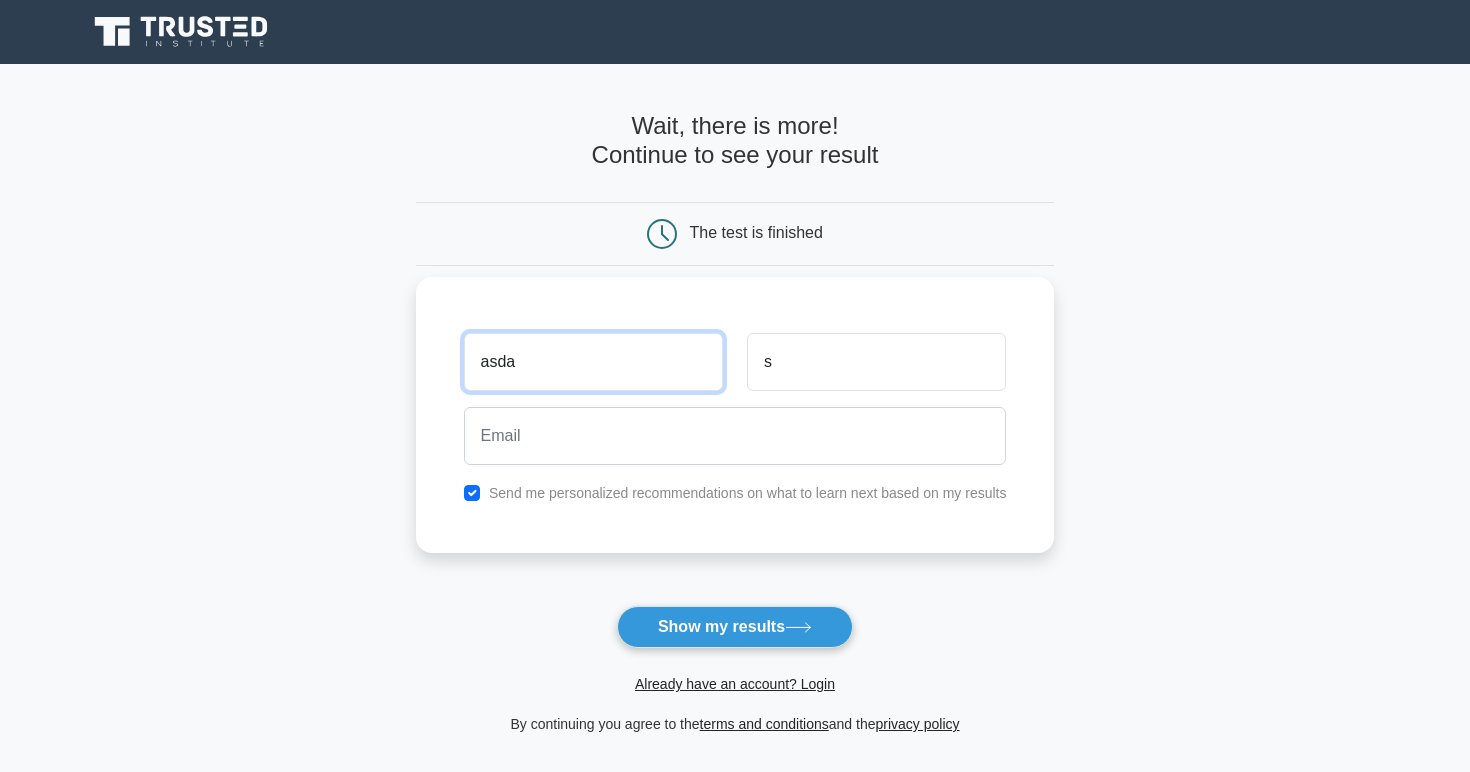 type on "asda" 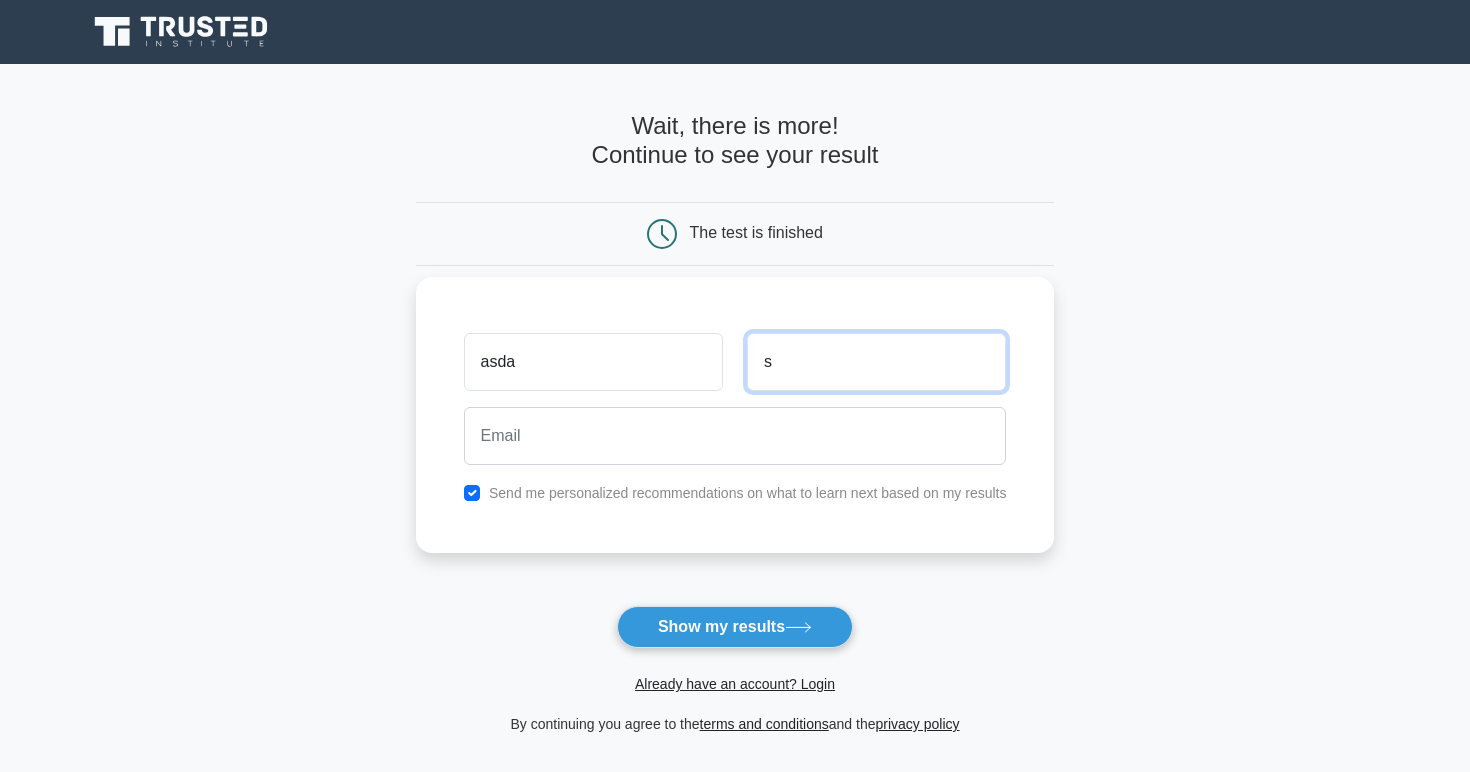 click on "s" at bounding box center [876, 362] 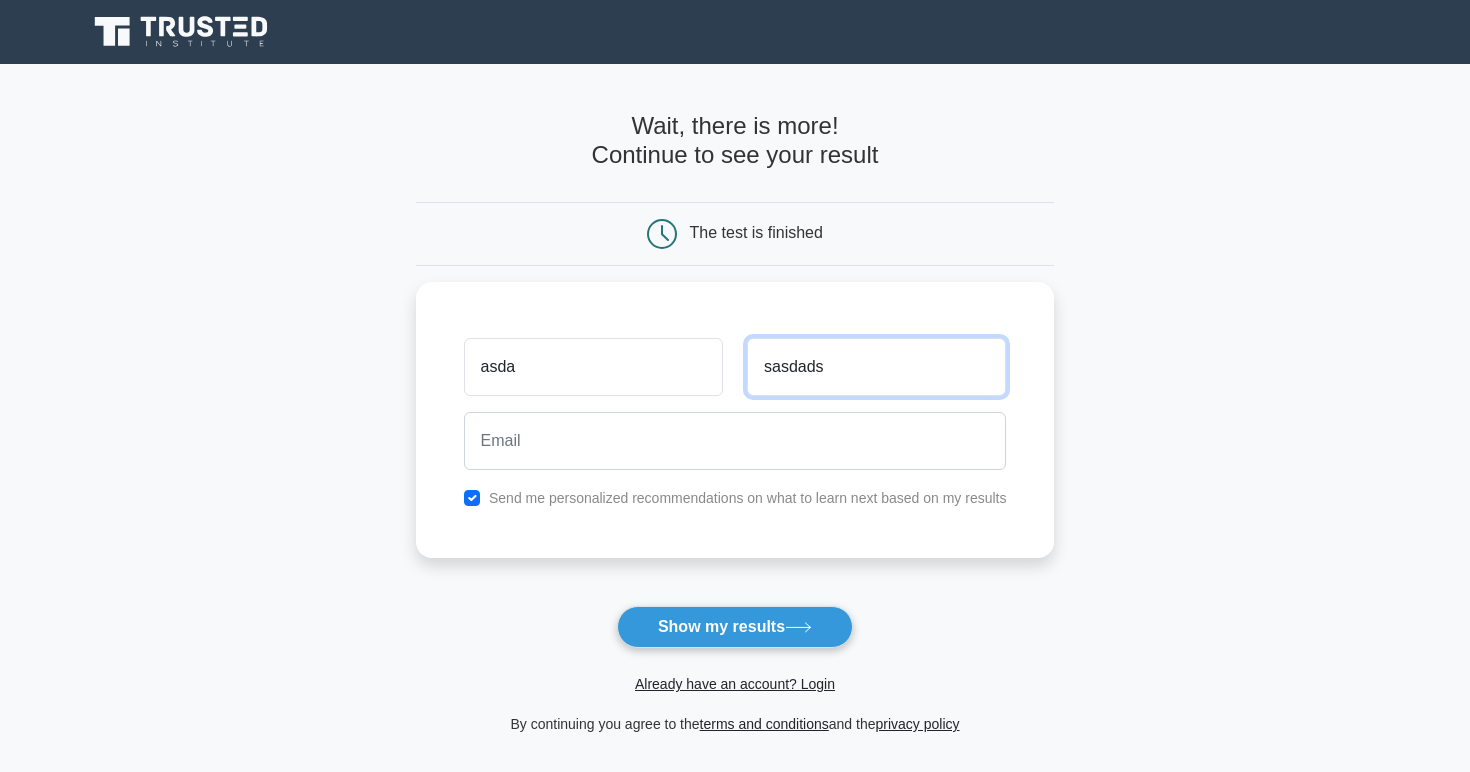 type on "sasdads" 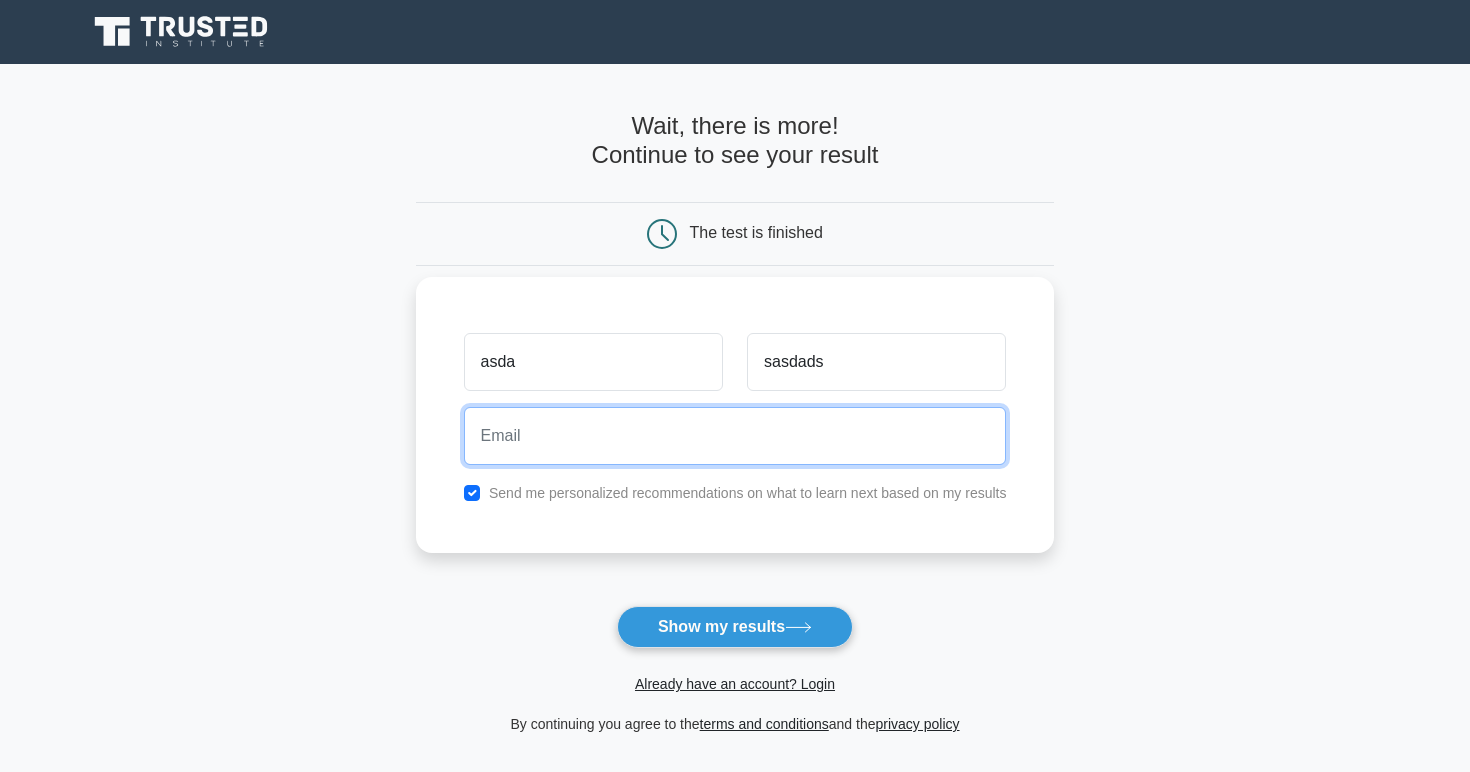click at bounding box center (735, 436) 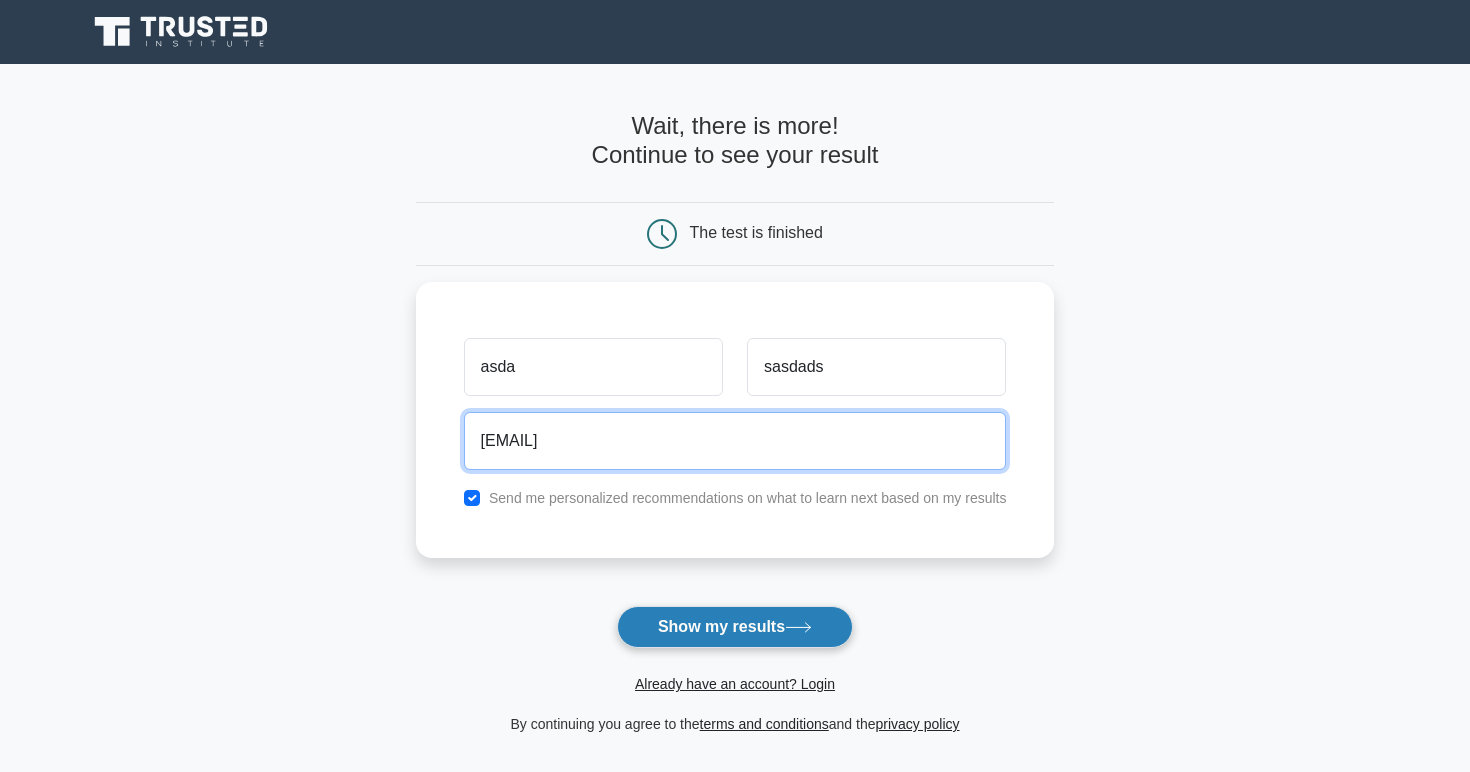 type on "tepajeg996@im5z.com" 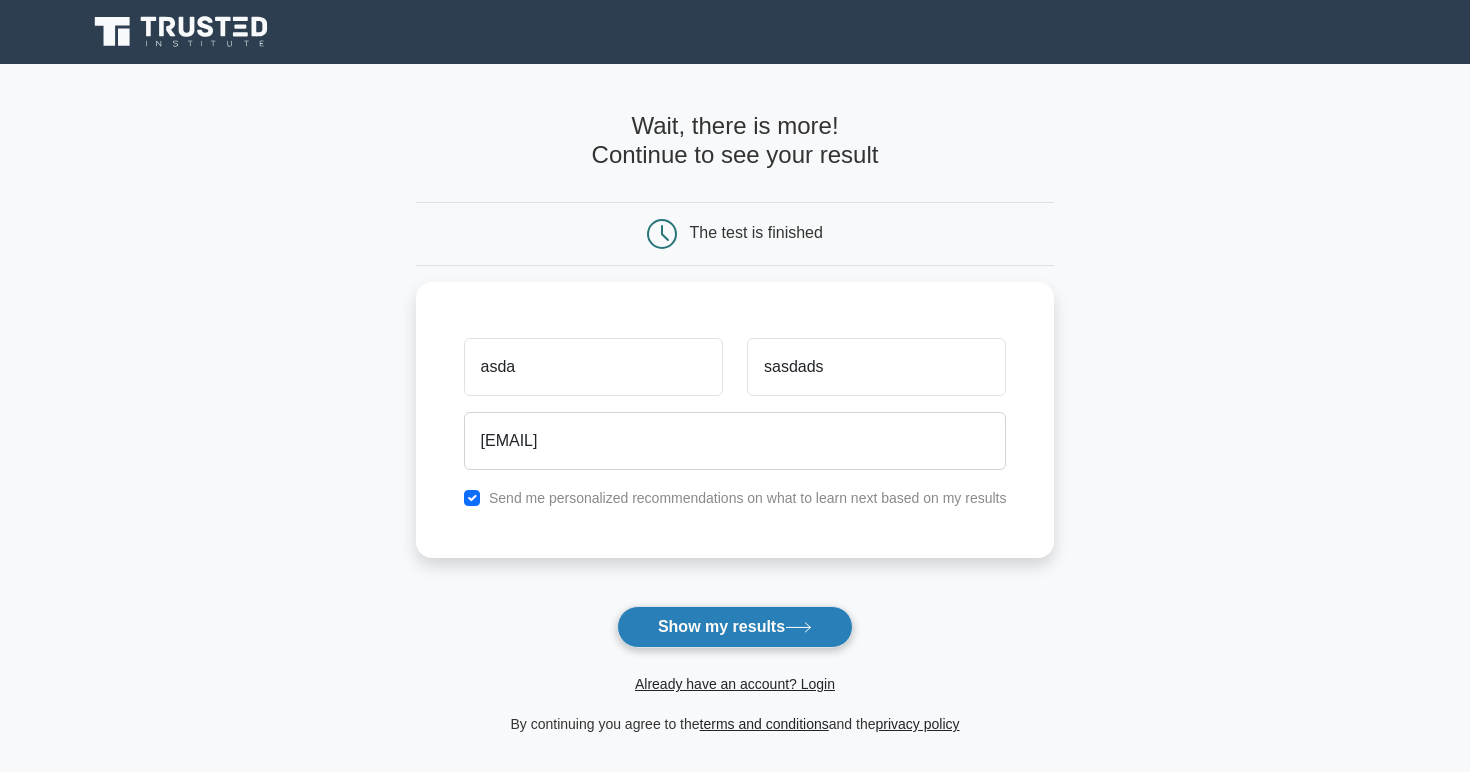 click on "Show my results" at bounding box center [735, 627] 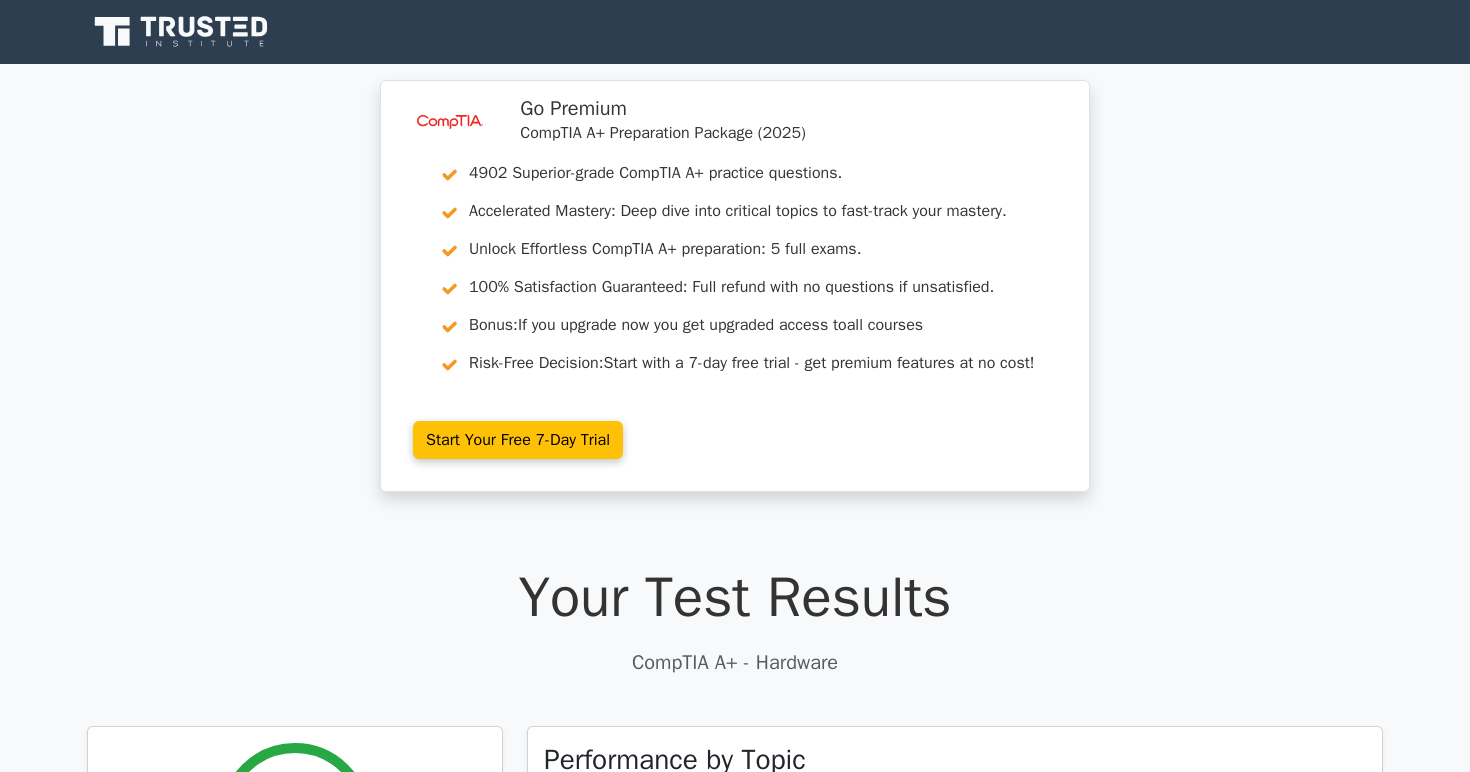 scroll, scrollTop: 0, scrollLeft: 0, axis: both 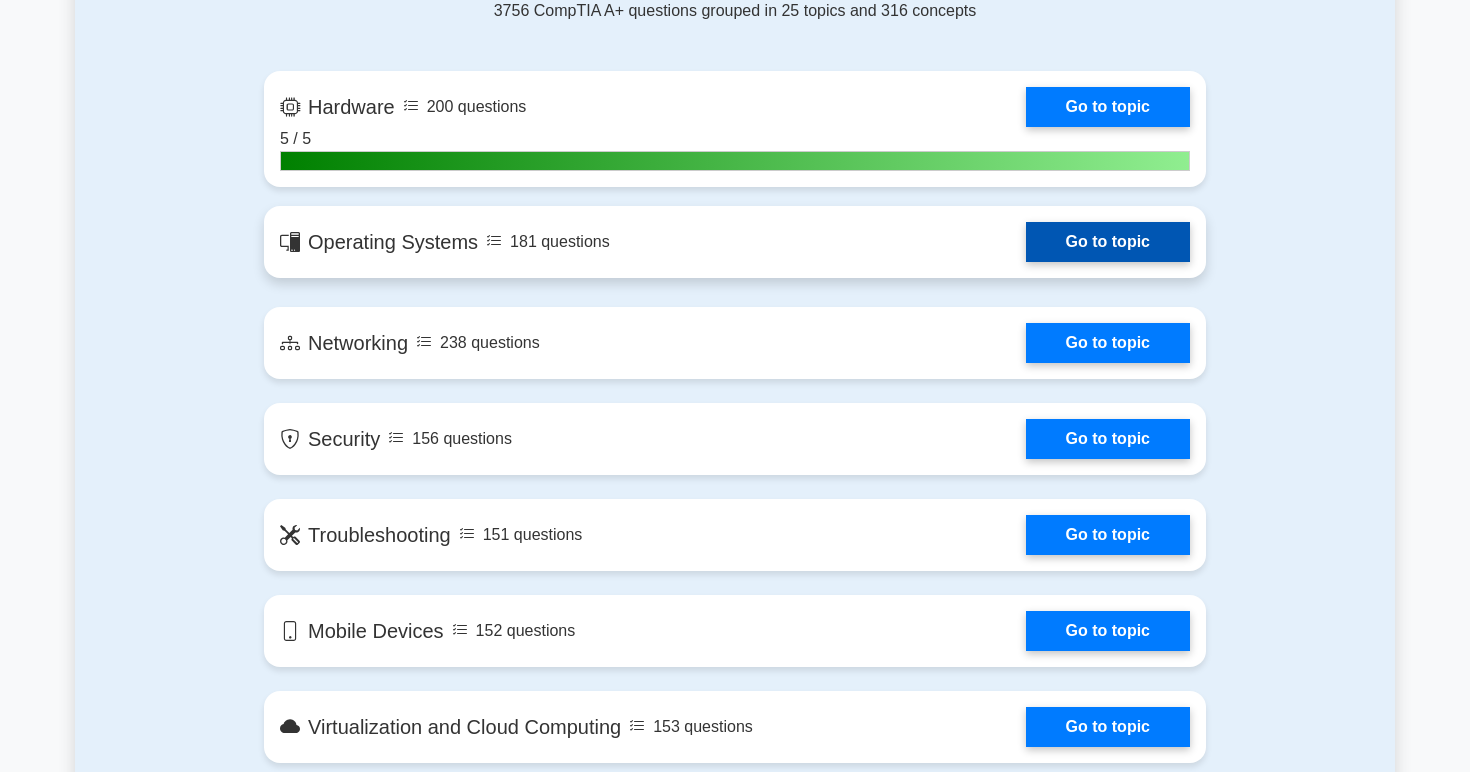 click on "Go to topic" at bounding box center [1108, 242] 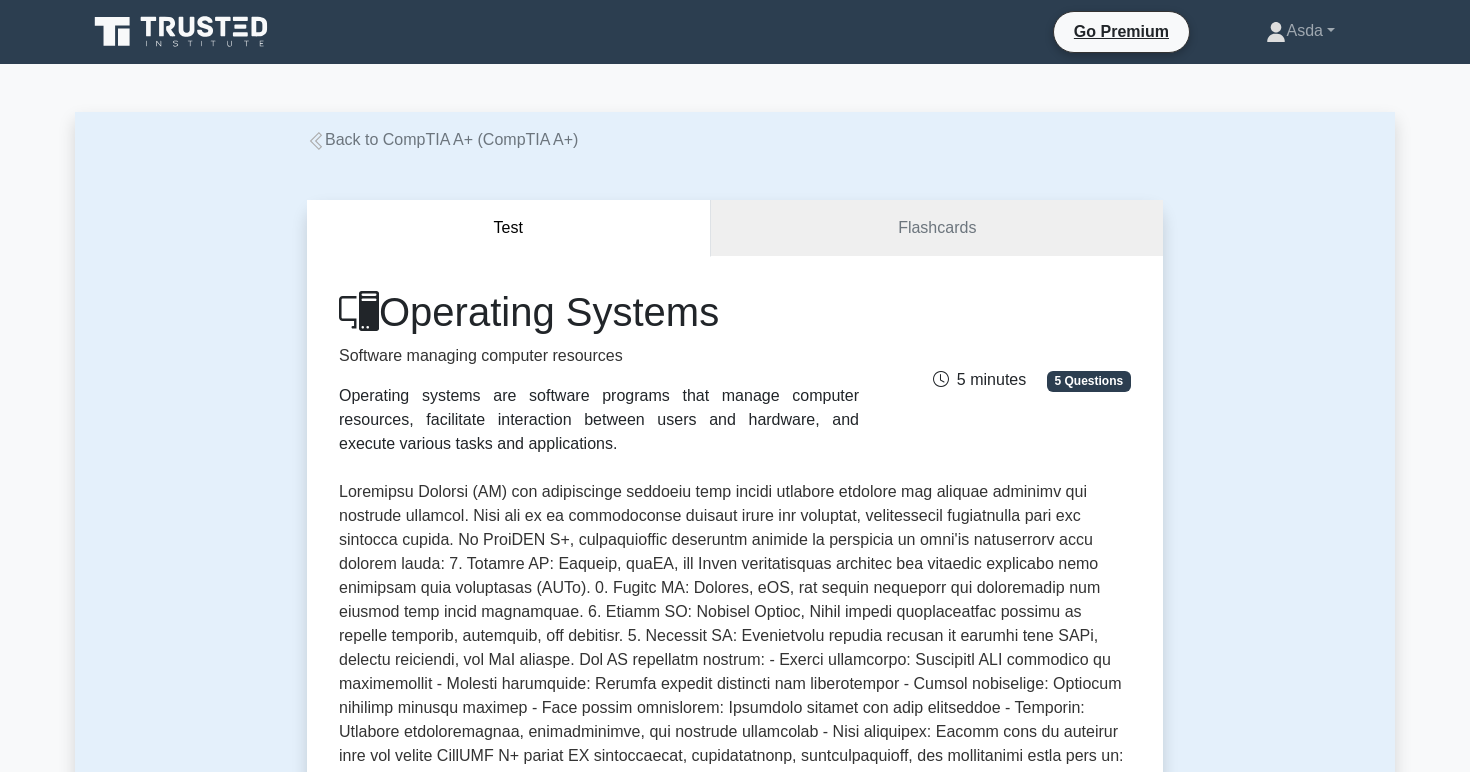 scroll, scrollTop: 0, scrollLeft: 0, axis: both 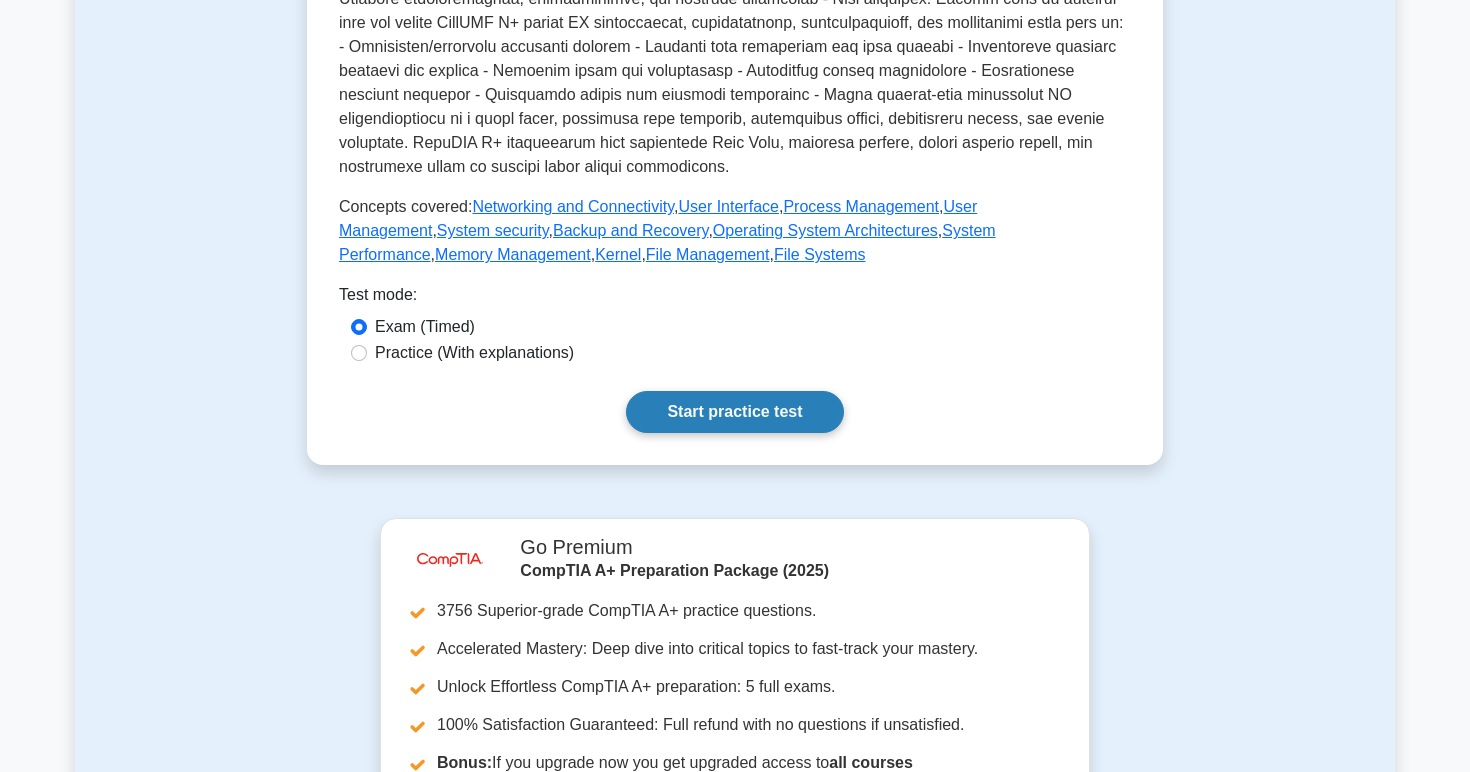 click on "Start practice test" at bounding box center [734, 412] 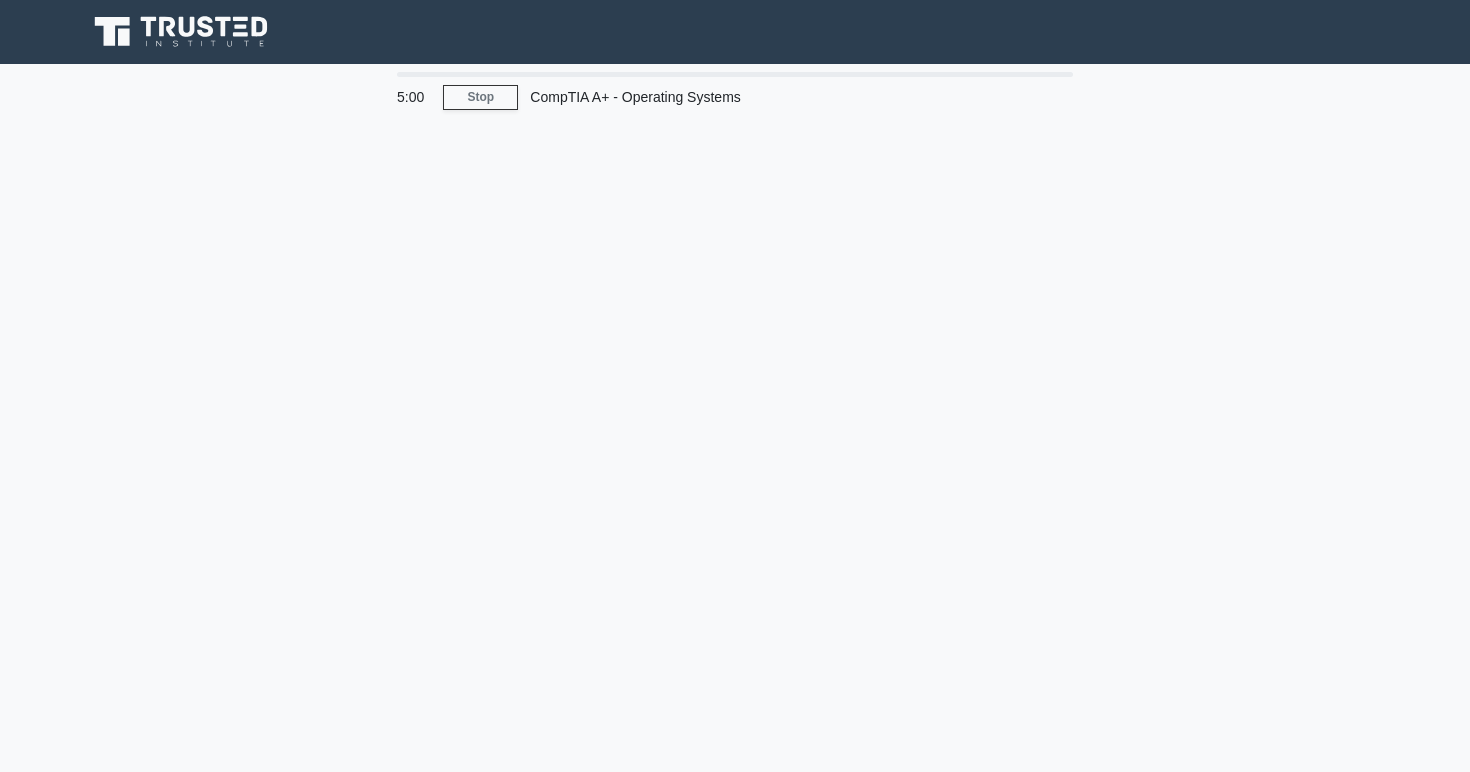 scroll, scrollTop: 0, scrollLeft: 0, axis: both 